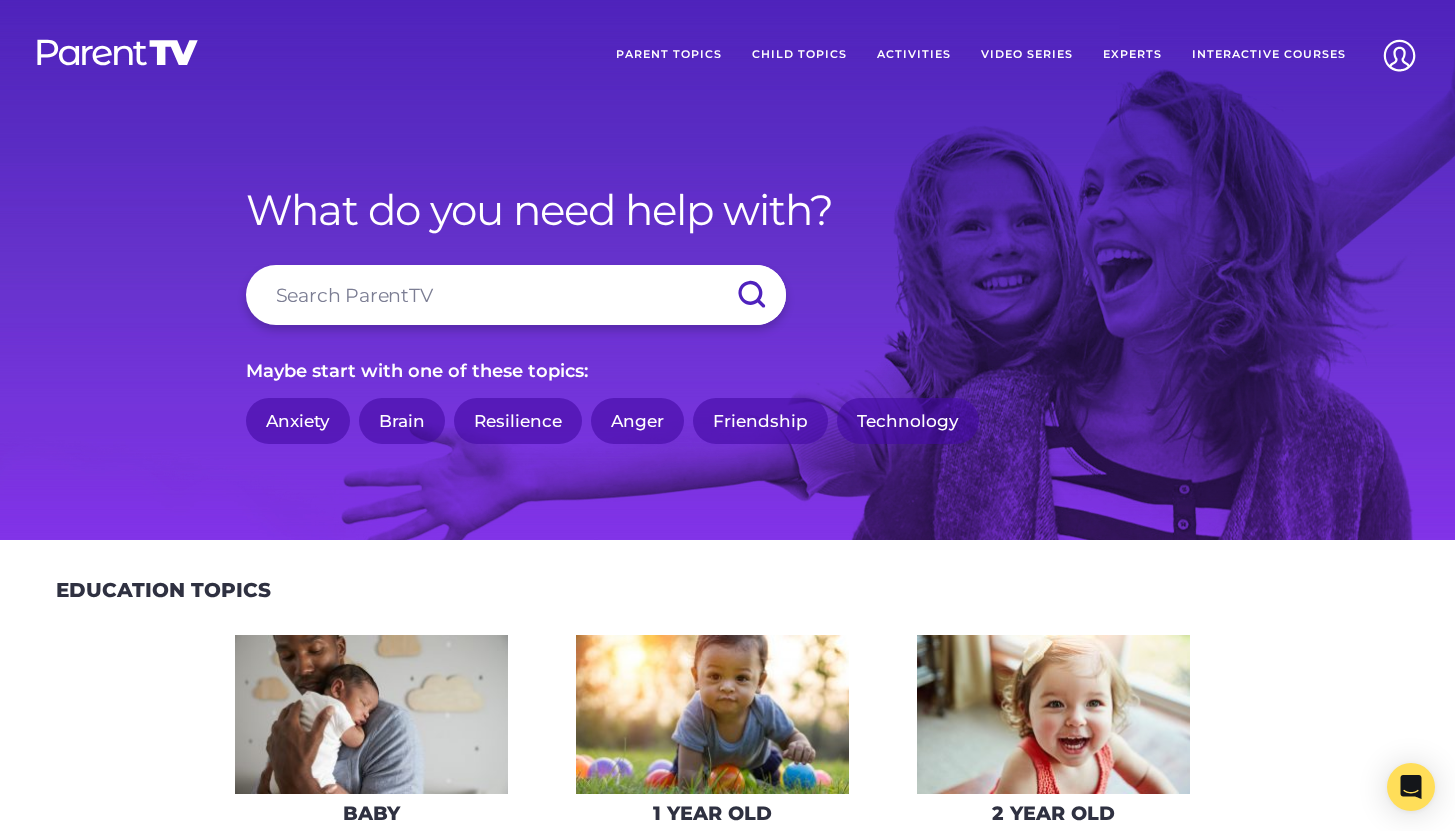 scroll, scrollTop: 0, scrollLeft: 0, axis: both 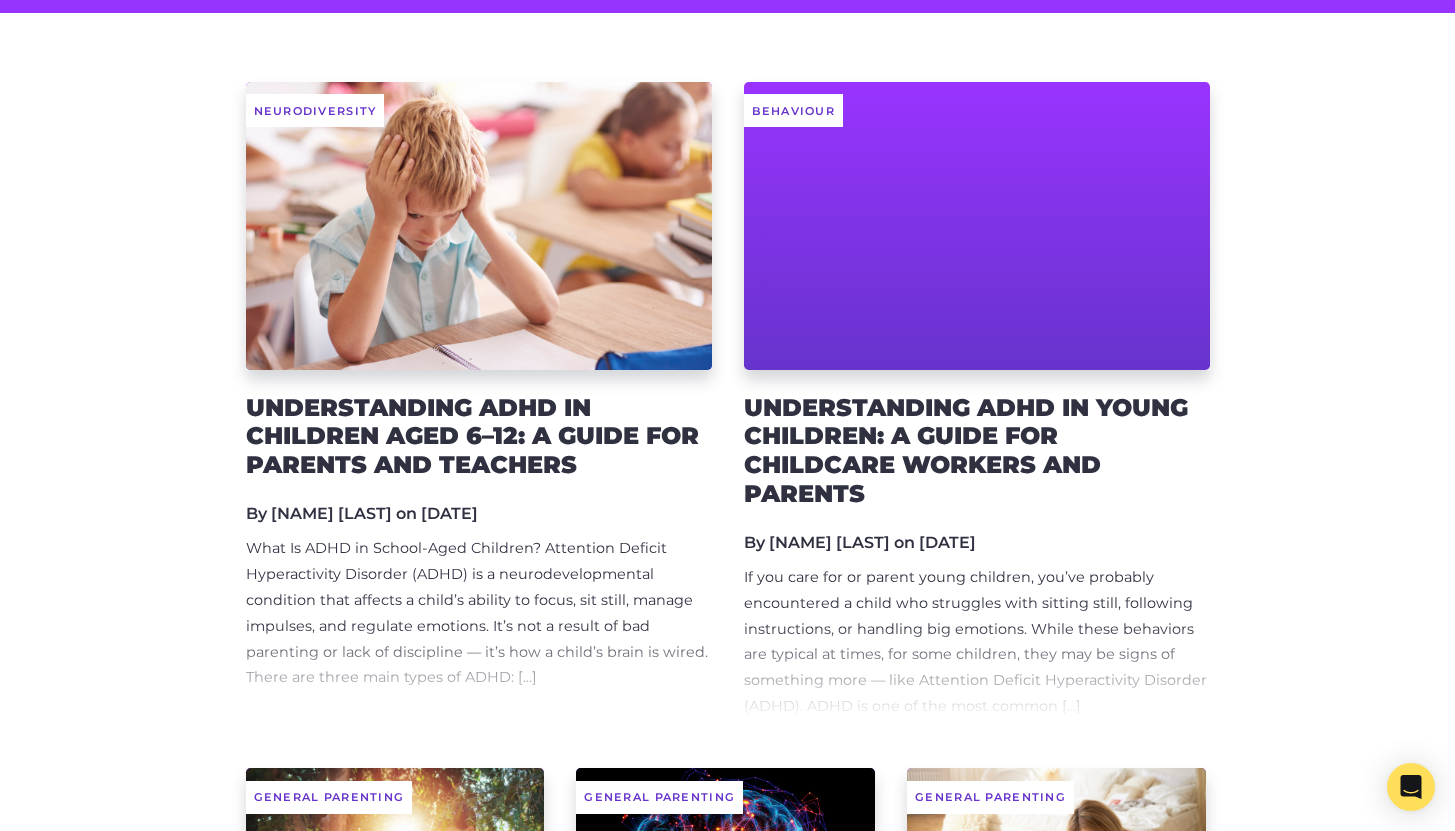 click on "Understanding ADHD in Children Aged 6–12: A Guide for Parents and Teachers" at bounding box center (479, 437) 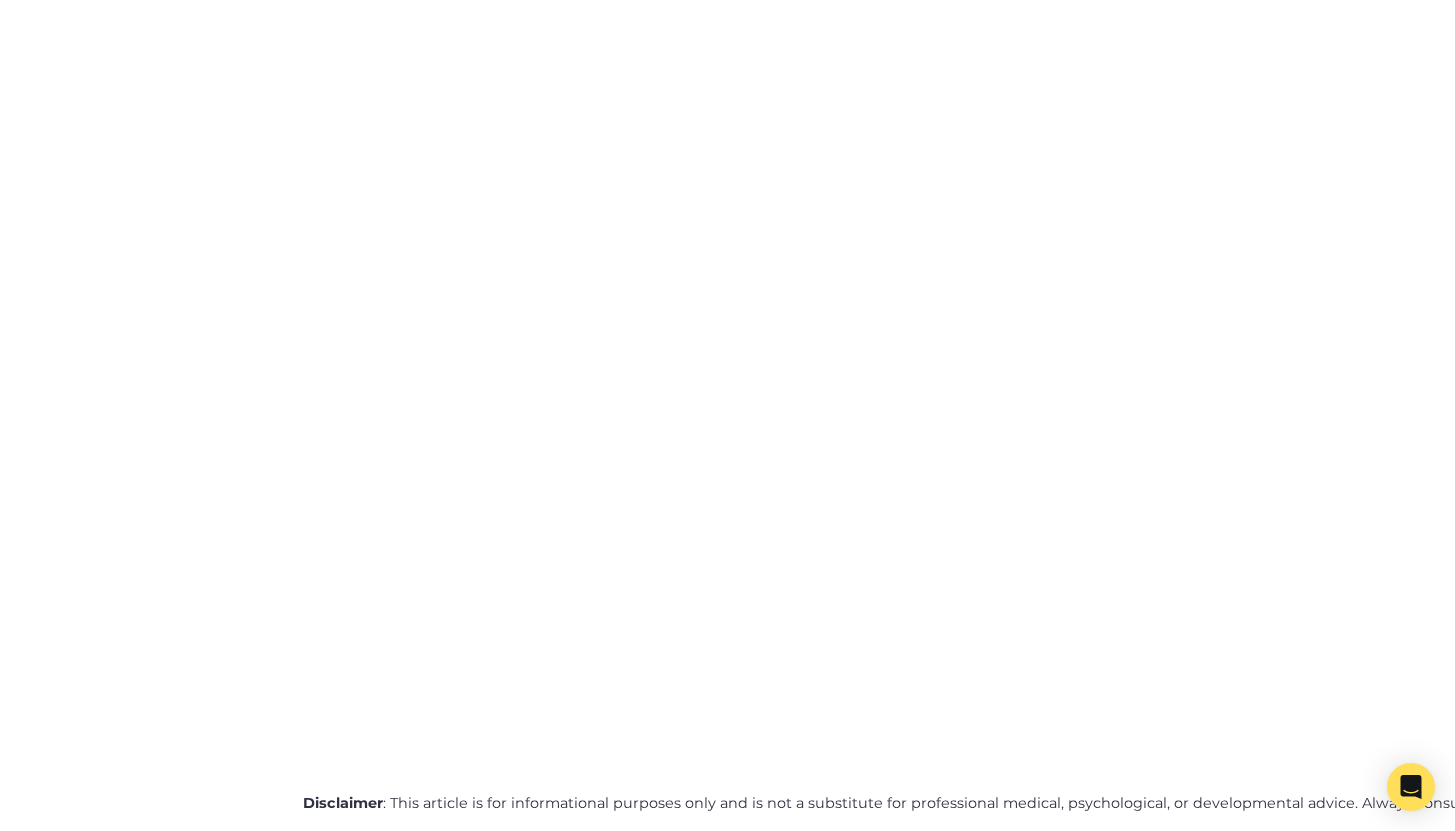 scroll, scrollTop: 5043, scrollLeft: 0, axis: vertical 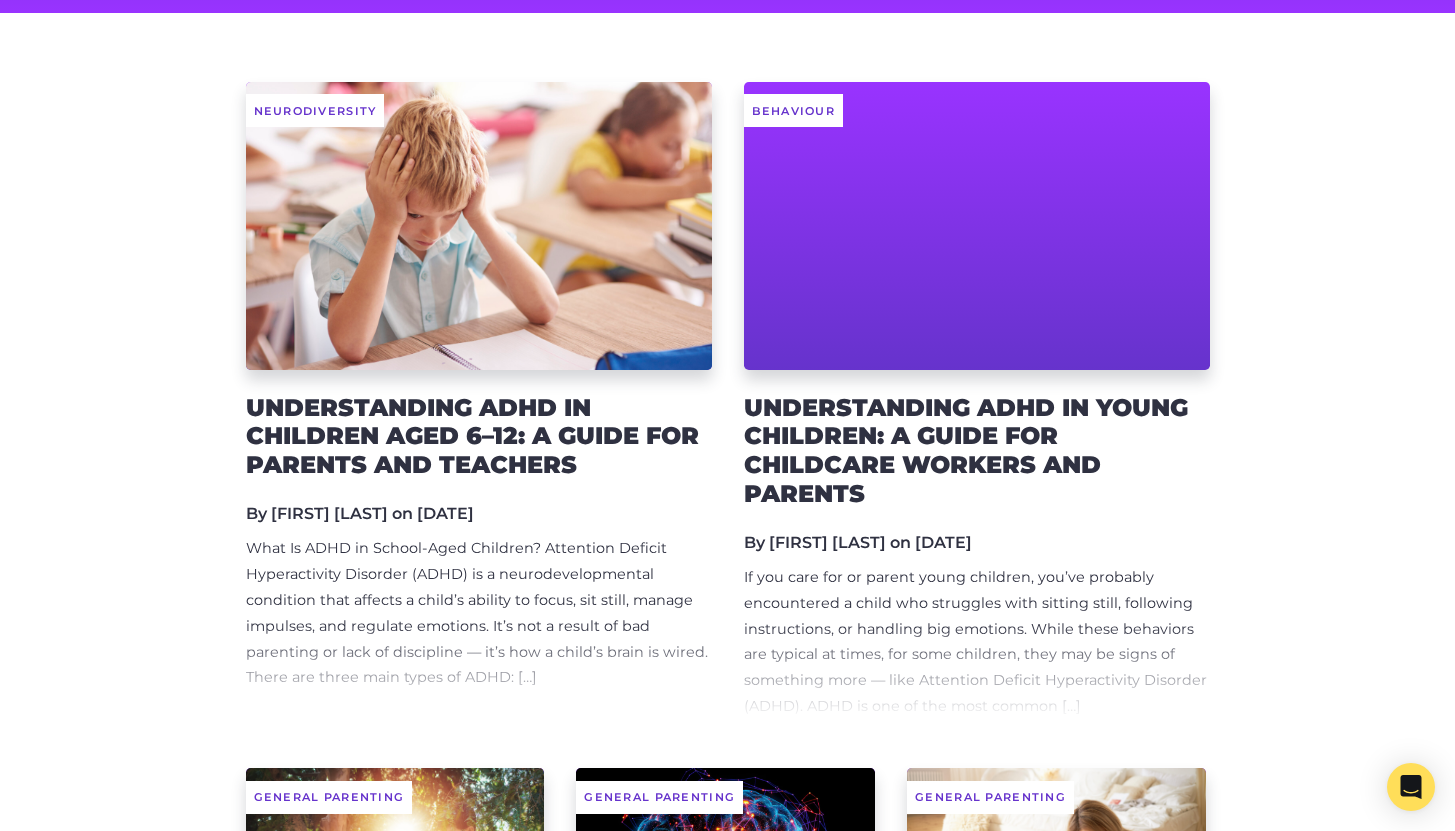 click on "Understanding ADHD in Young Children: A Guide for Childcare Workers and Parents" at bounding box center (977, 451) 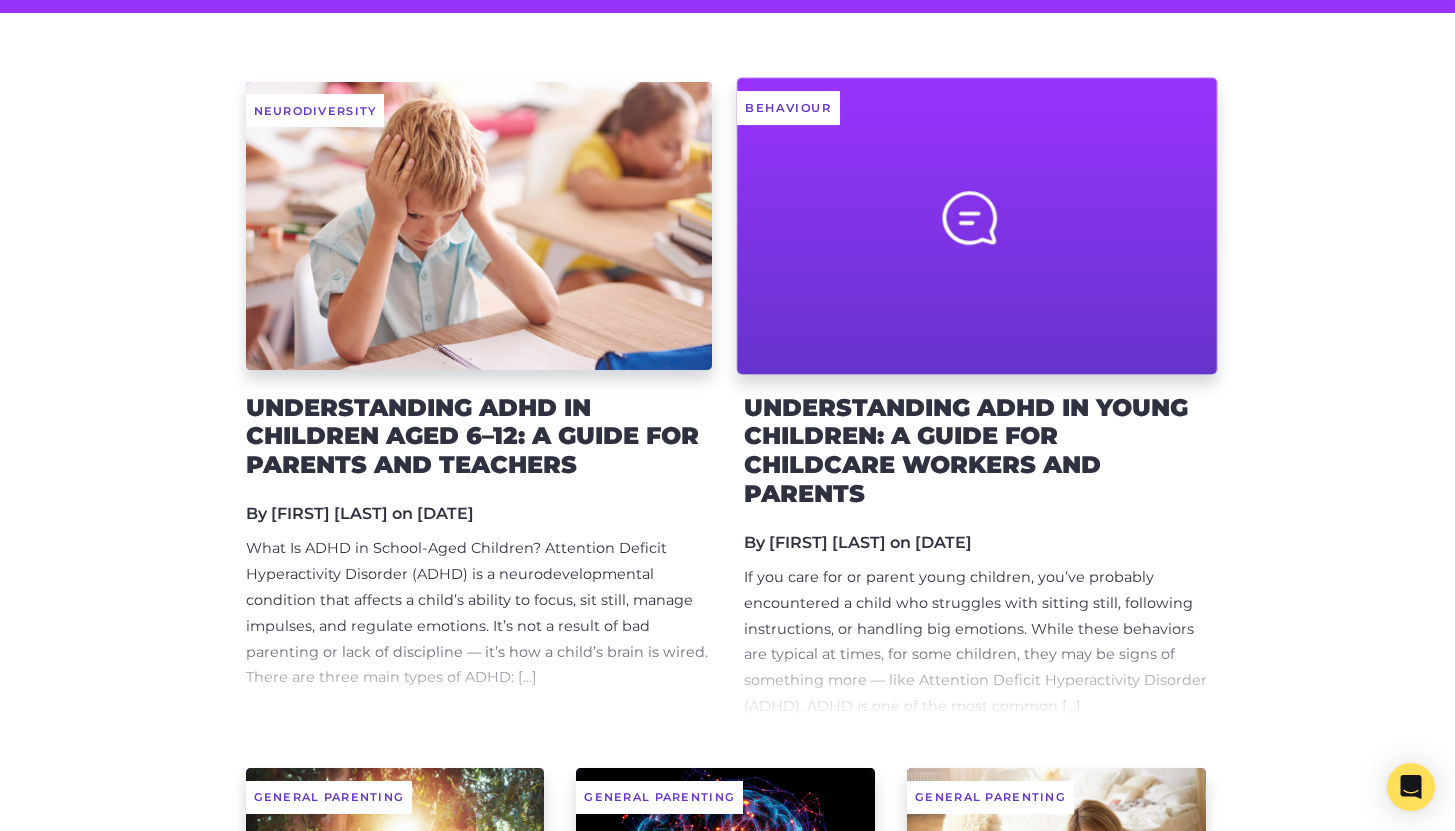 click at bounding box center [977, 225] 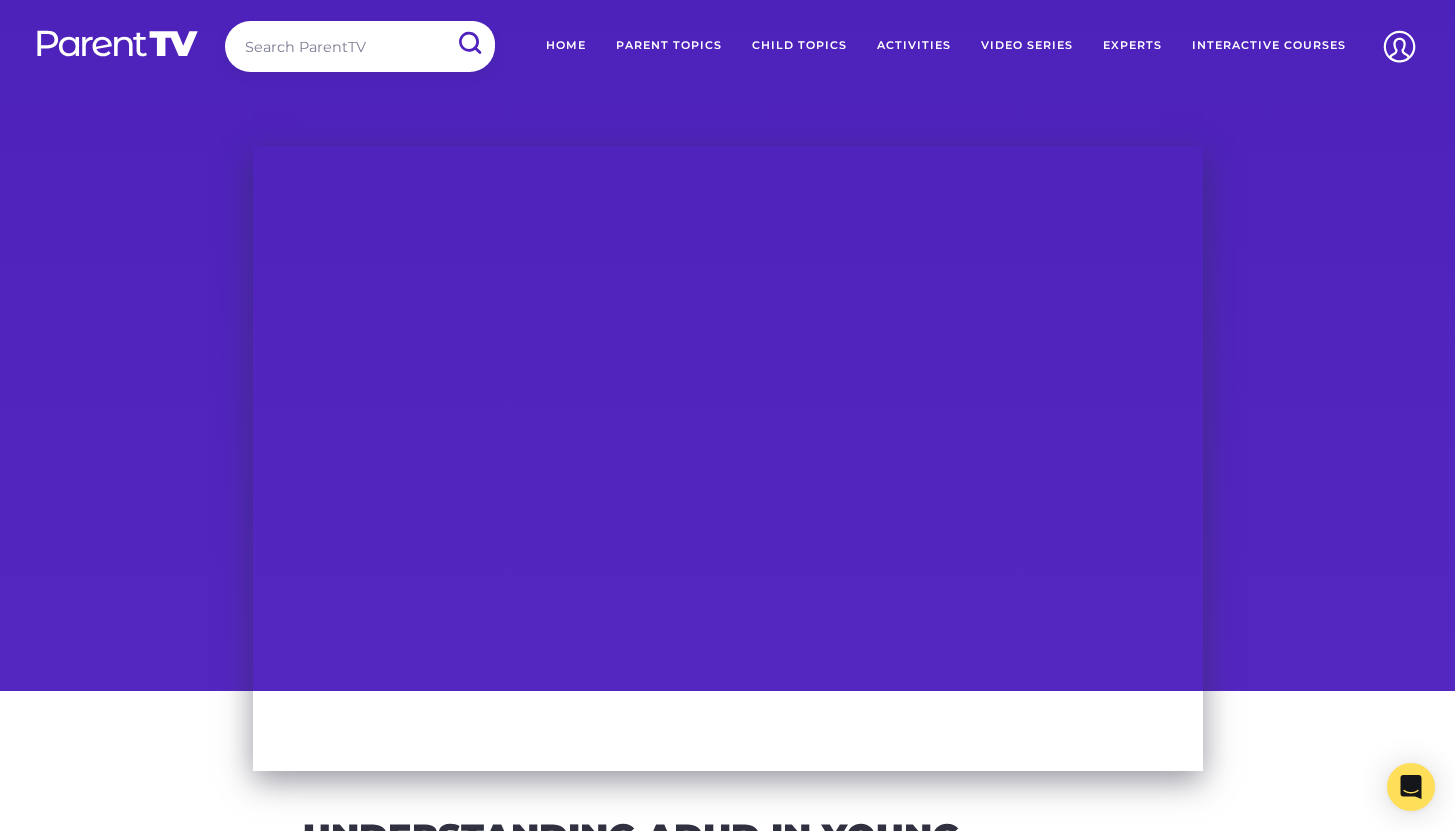 scroll, scrollTop: 0, scrollLeft: 0, axis: both 